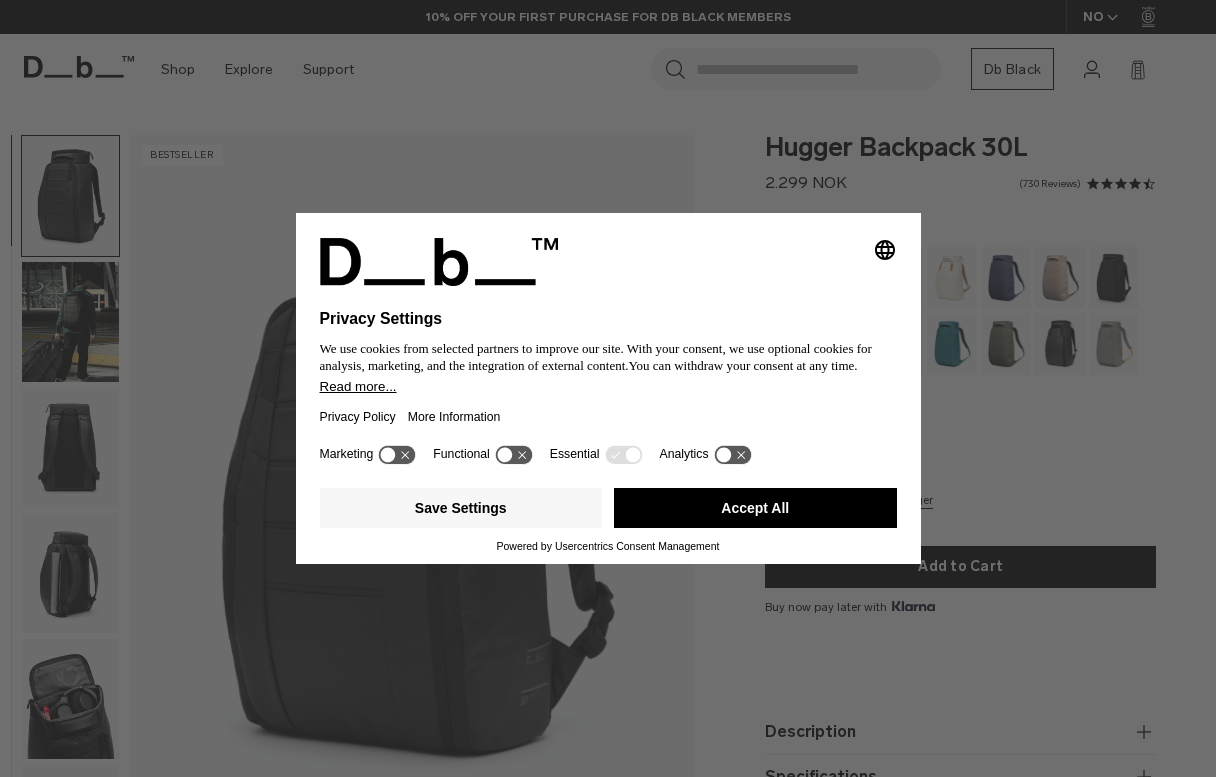 scroll, scrollTop: 0, scrollLeft: 0, axis: both 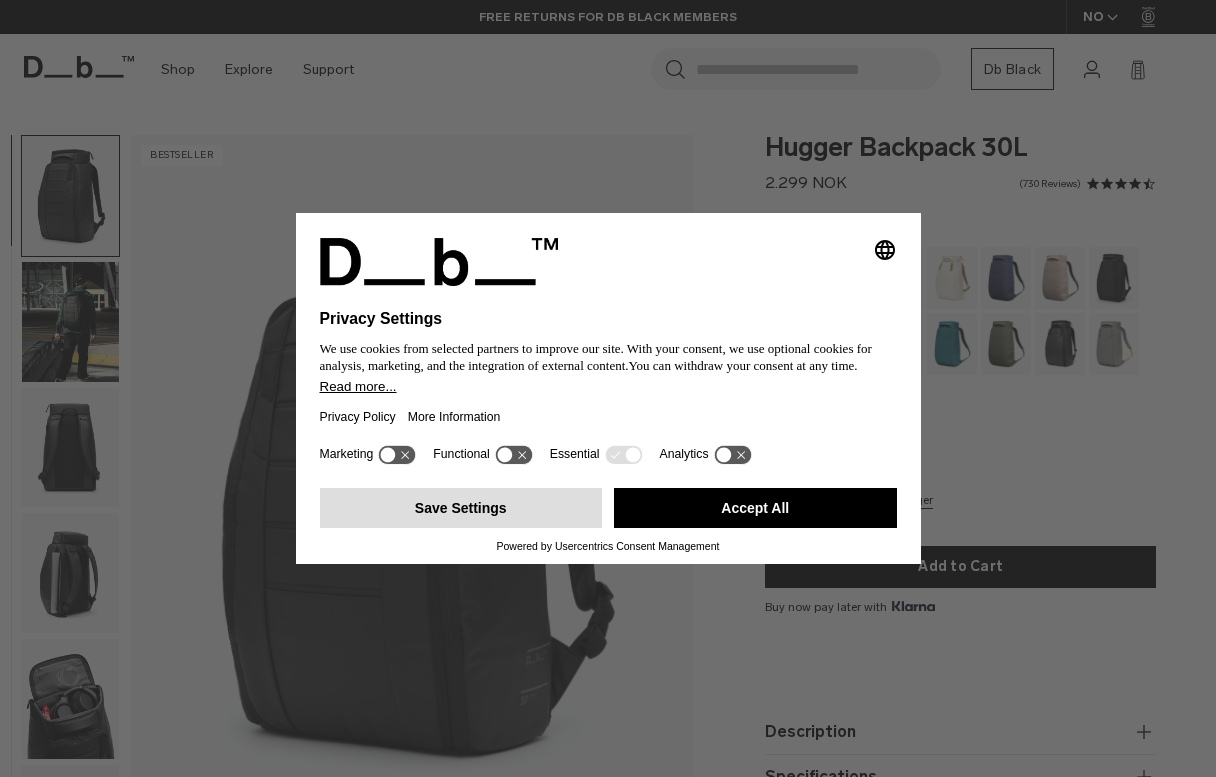 click on "Save Settings" at bounding box center [461, 508] 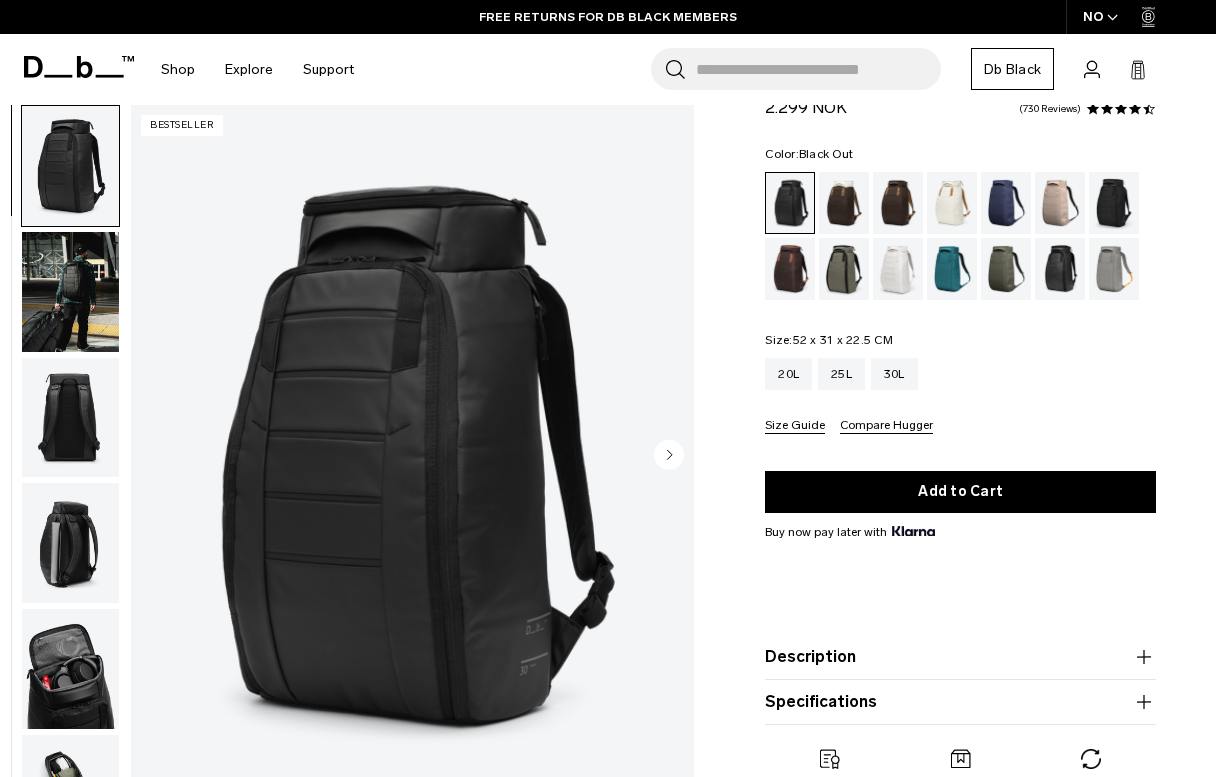 scroll, scrollTop: 82, scrollLeft: 0, axis: vertical 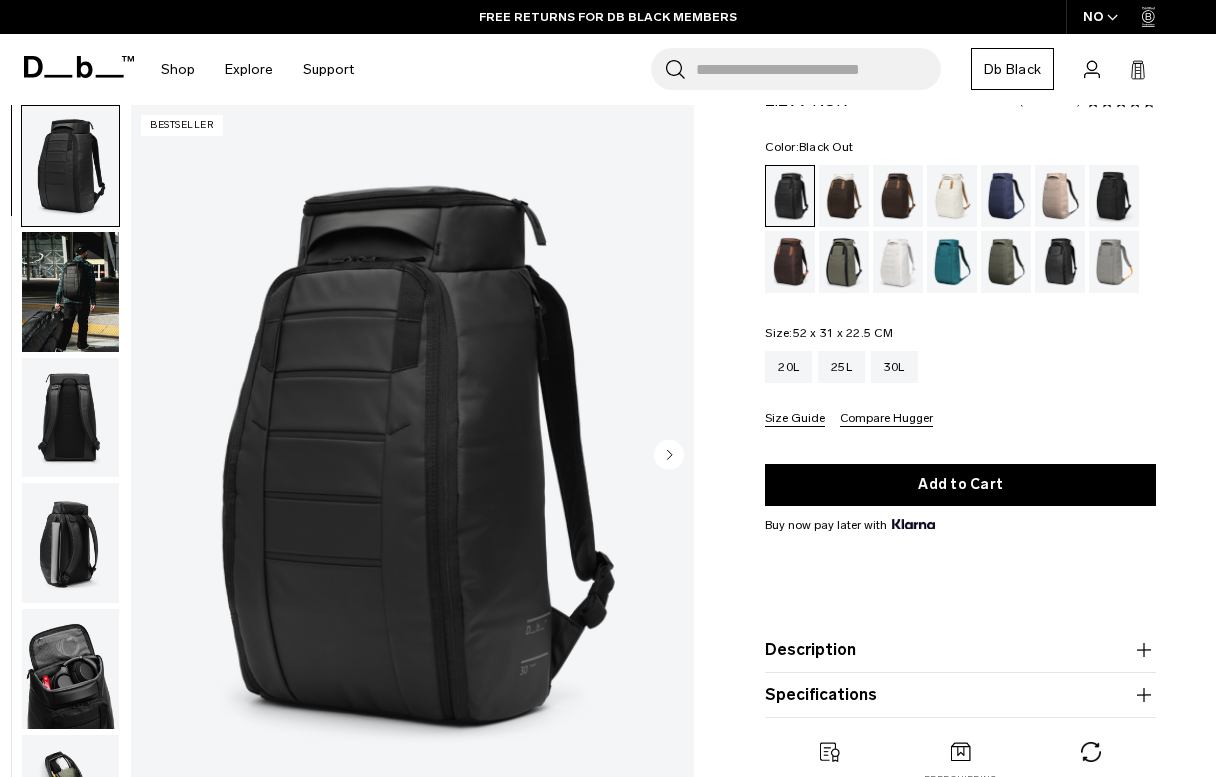 click at bounding box center [70, 292] 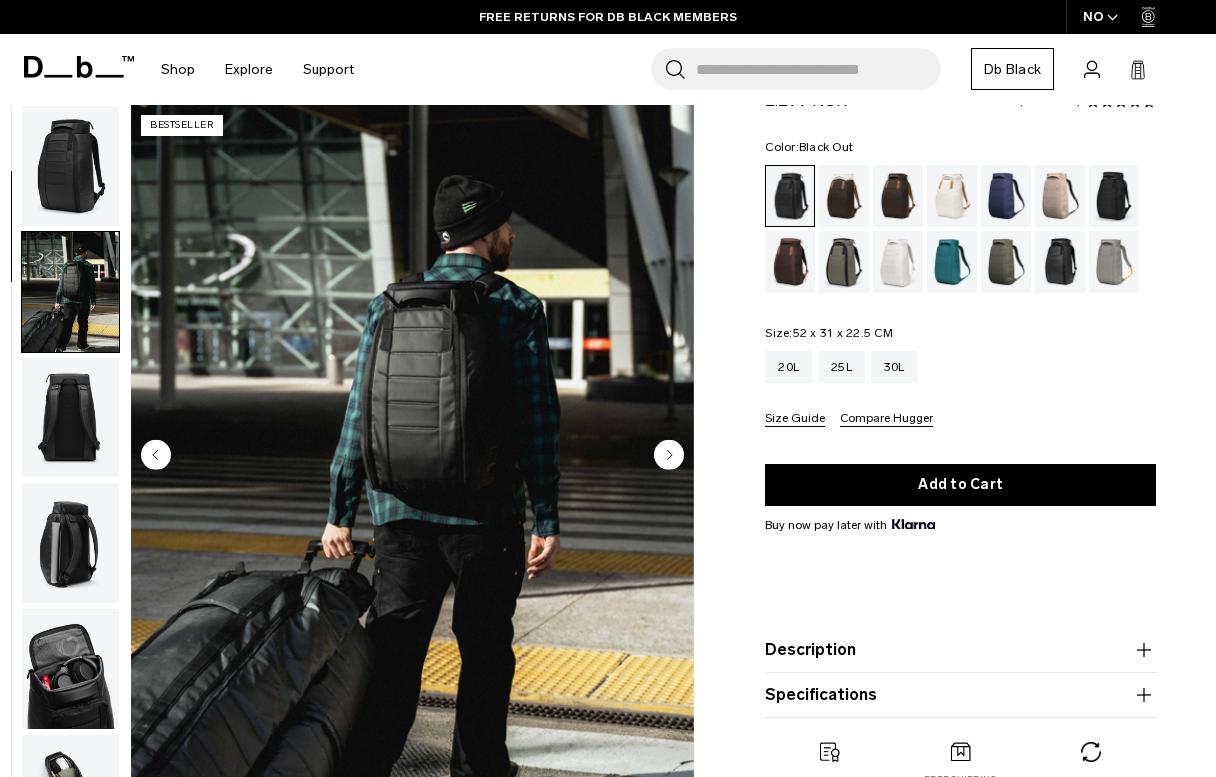 scroll, scrollTop: 127, scrollLeft: 0, axis: vertical 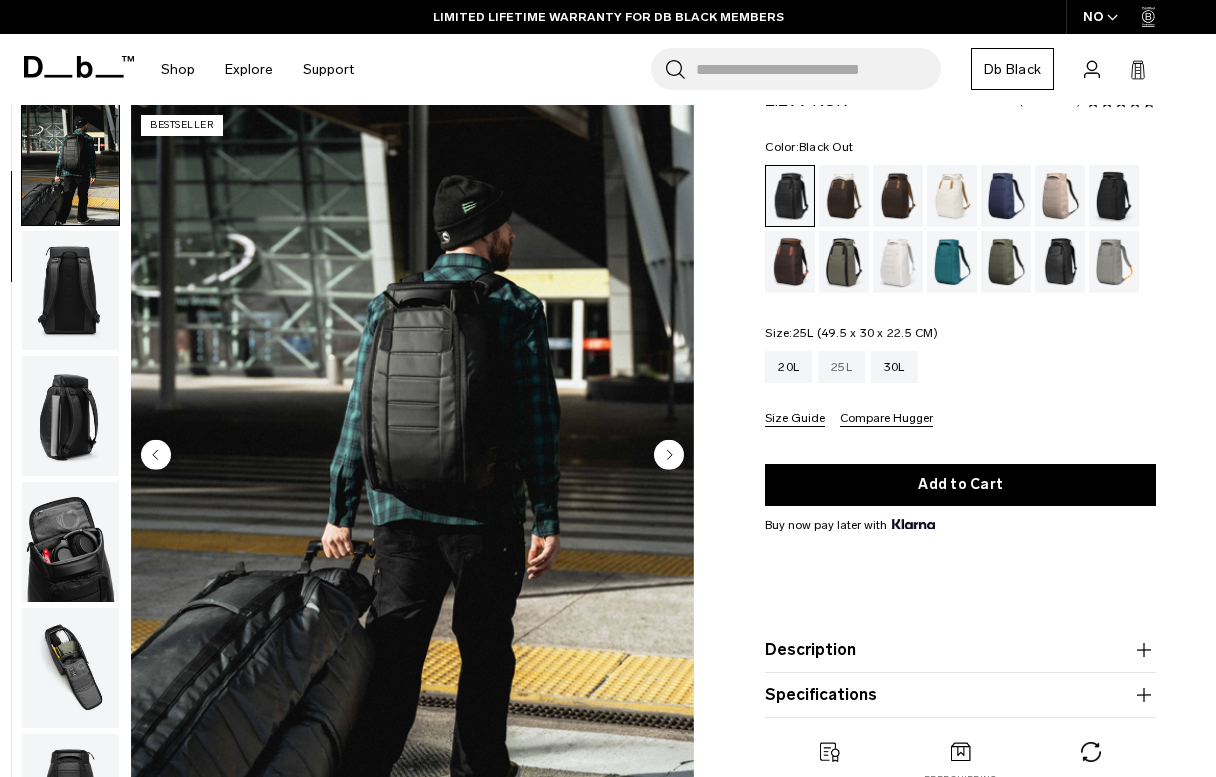 click on "25L" at bounding box center (841, 367) 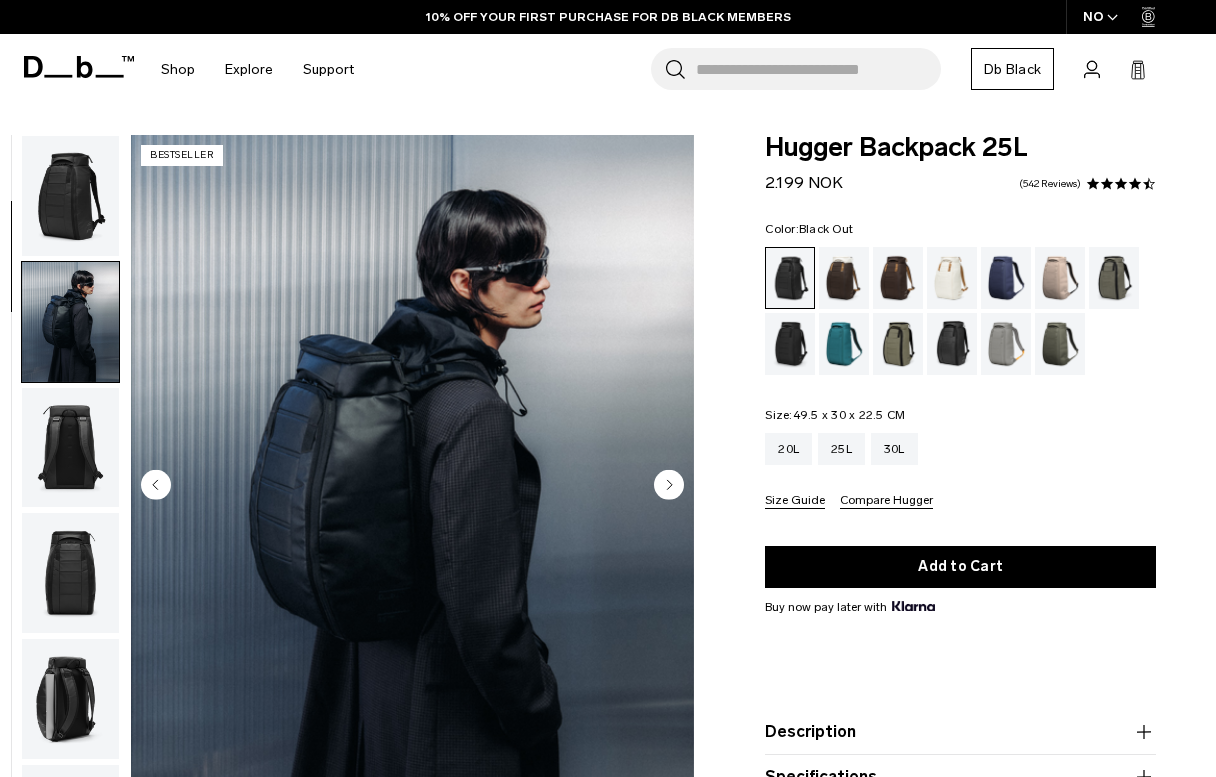 scroll, scrollTop: 0, scrollLeft: 0, axis: both 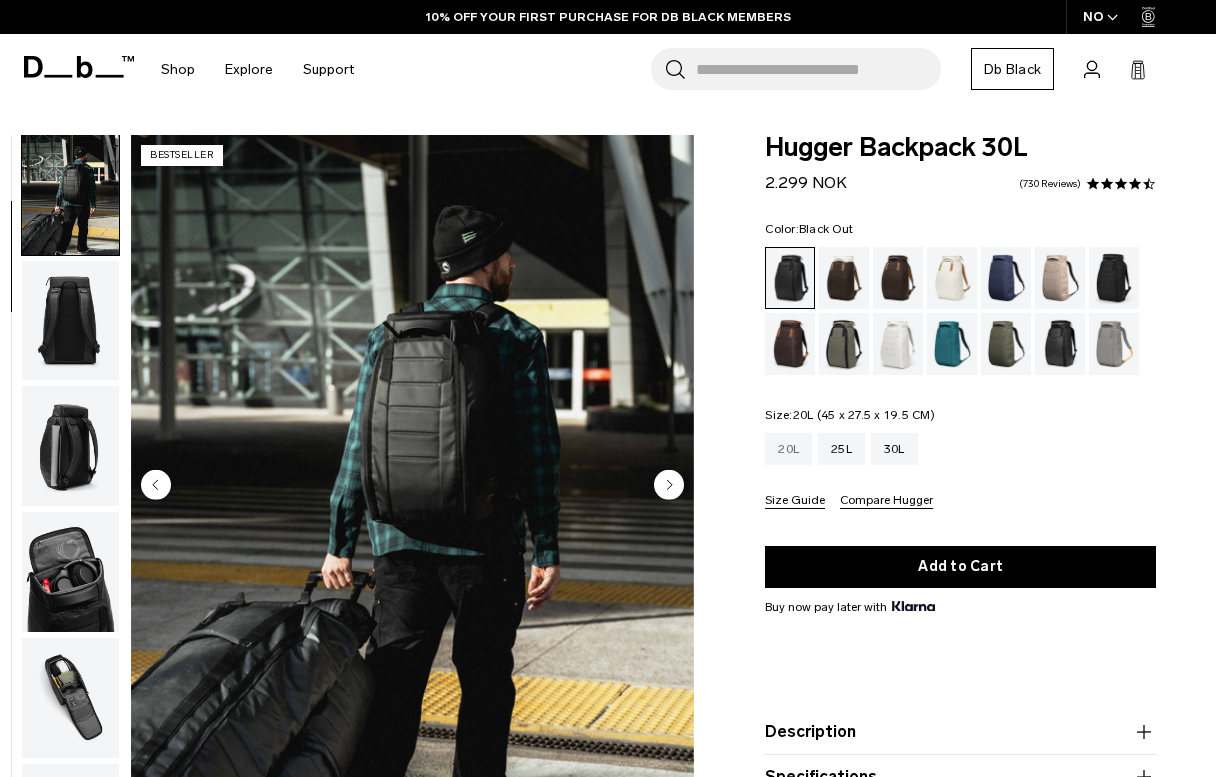 click on "20L" at bounding box center (788, 449) 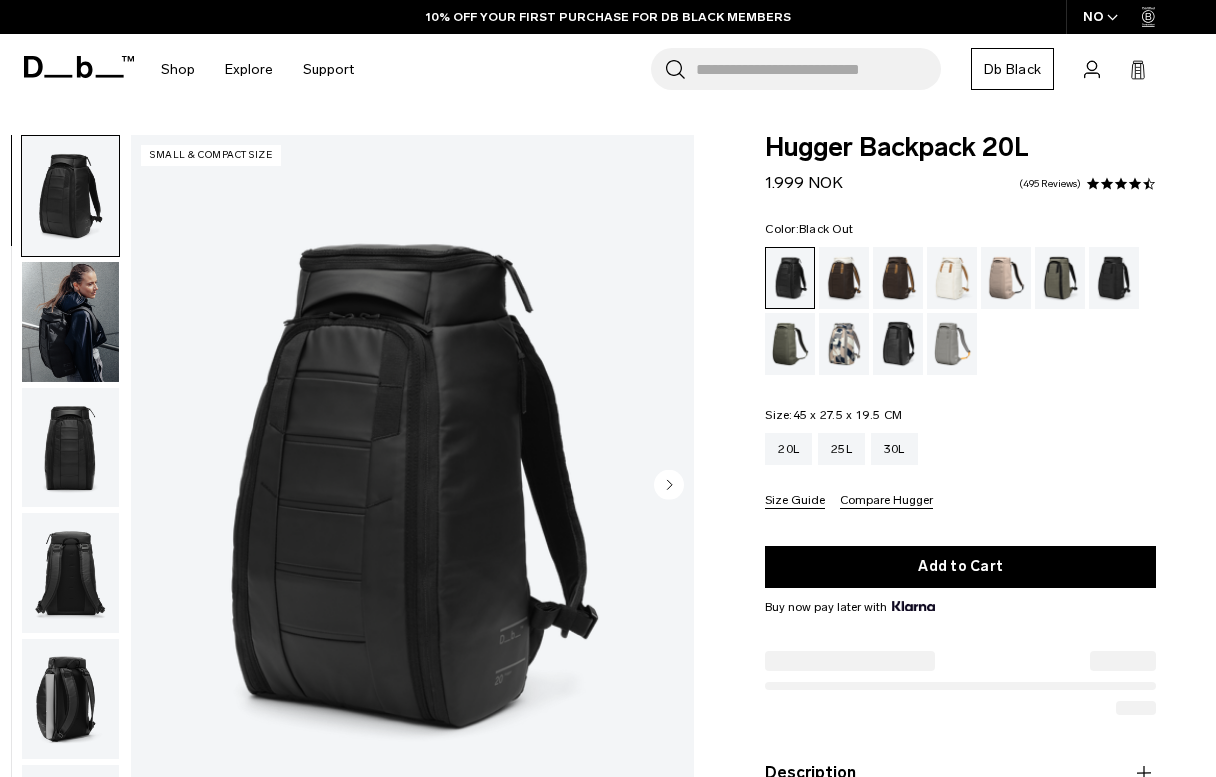 scroll, scrollTop: 0, scrollLeft: 0, axis: both 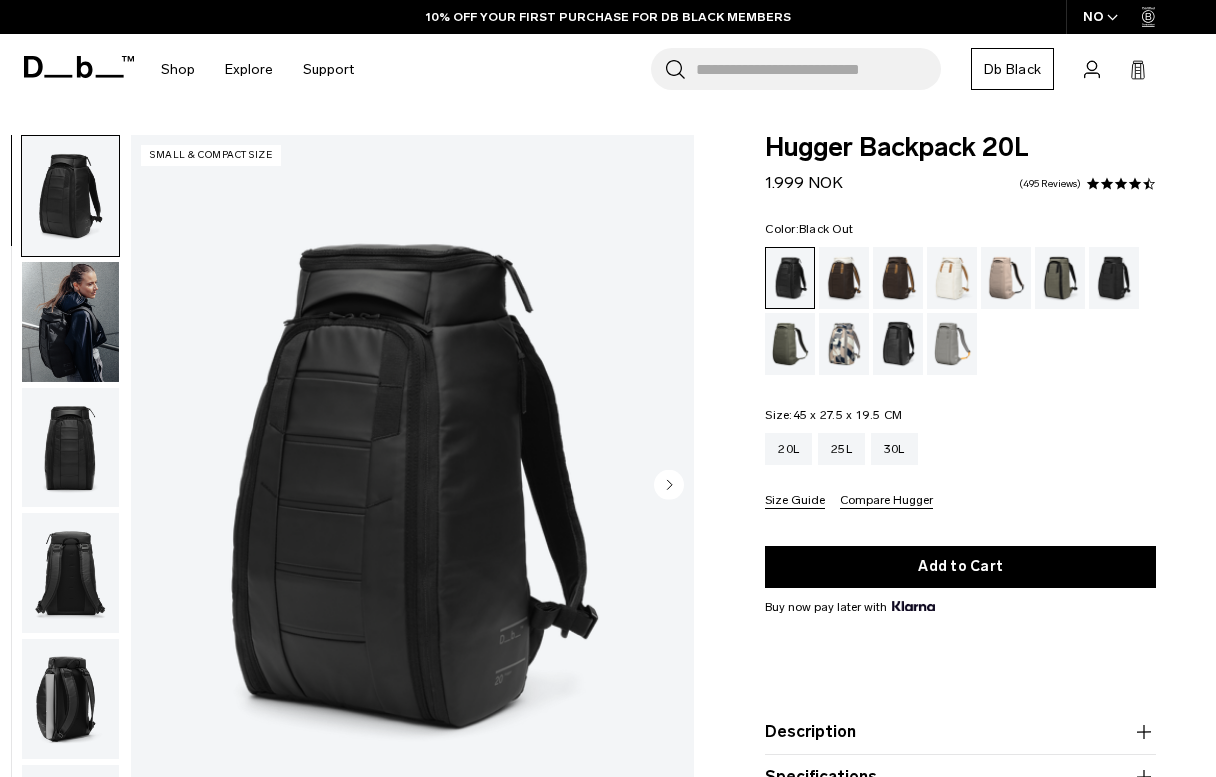 click at bounding box center (70, 322) 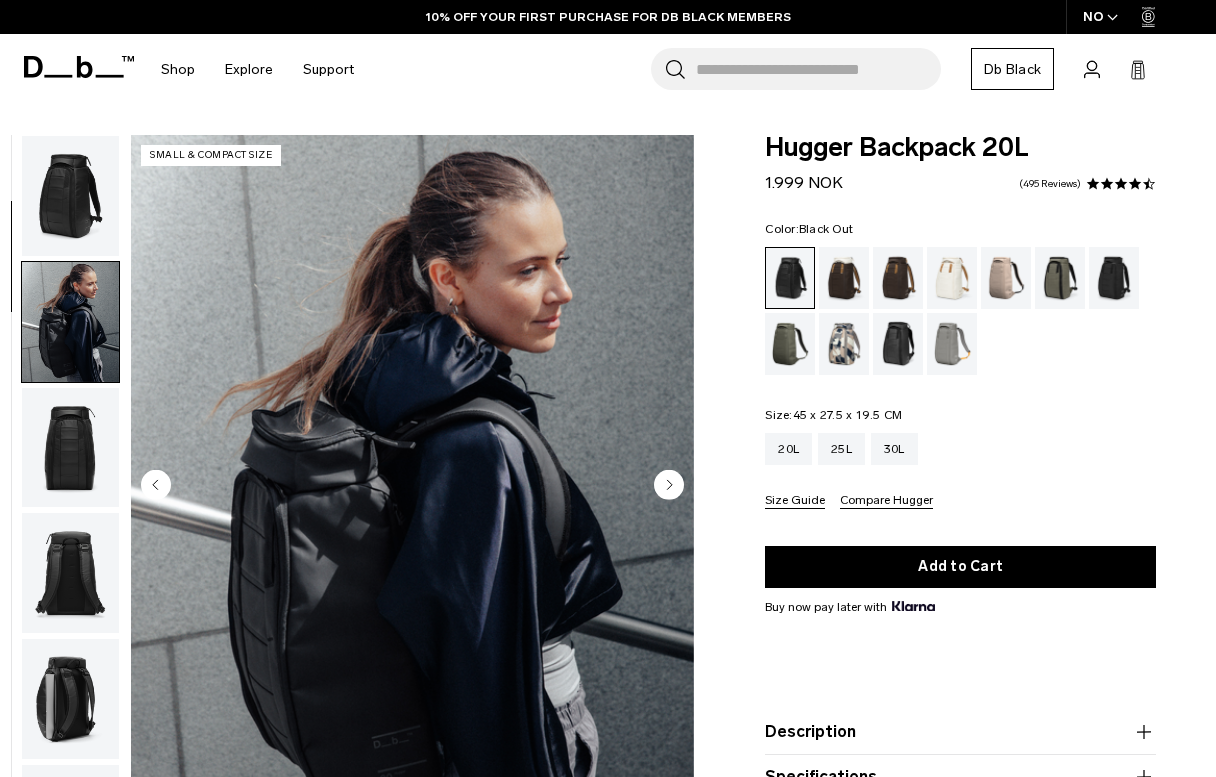 scroll, scrollTop: 127, scrollLeft: 0, axis: vertical 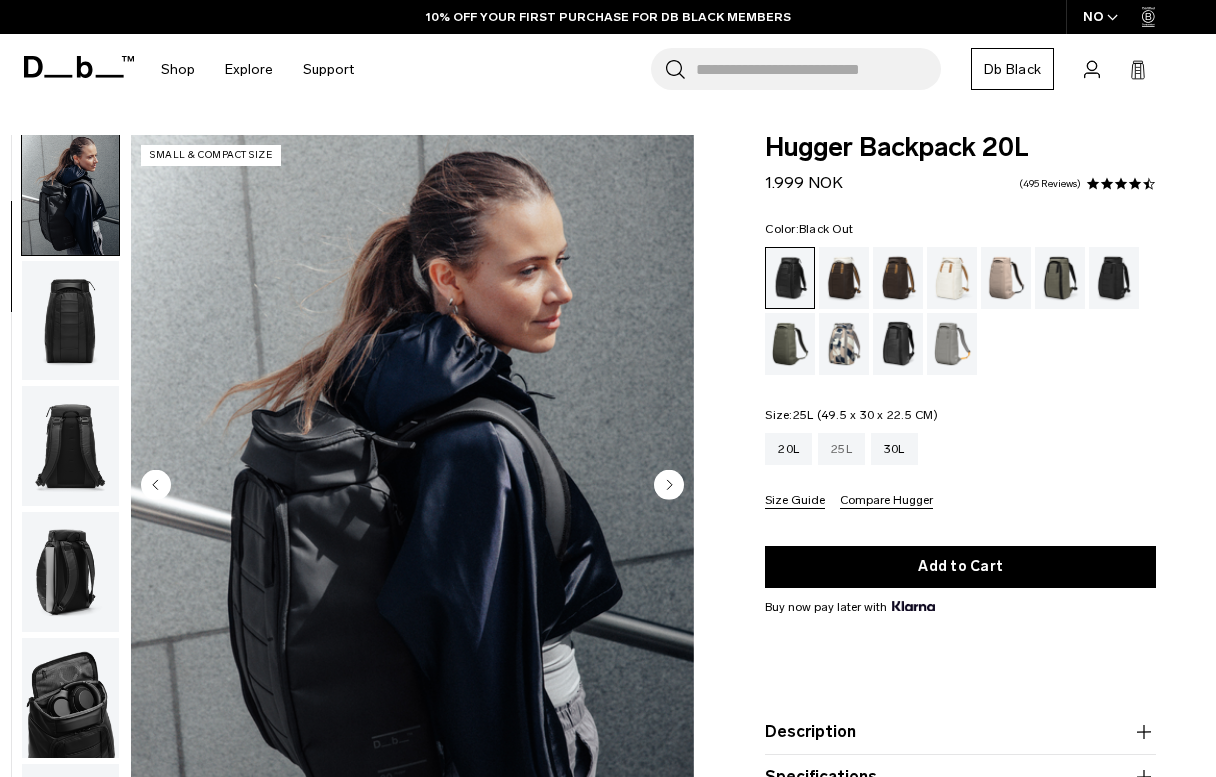 click on "25L" at bounding box center (841, 449) 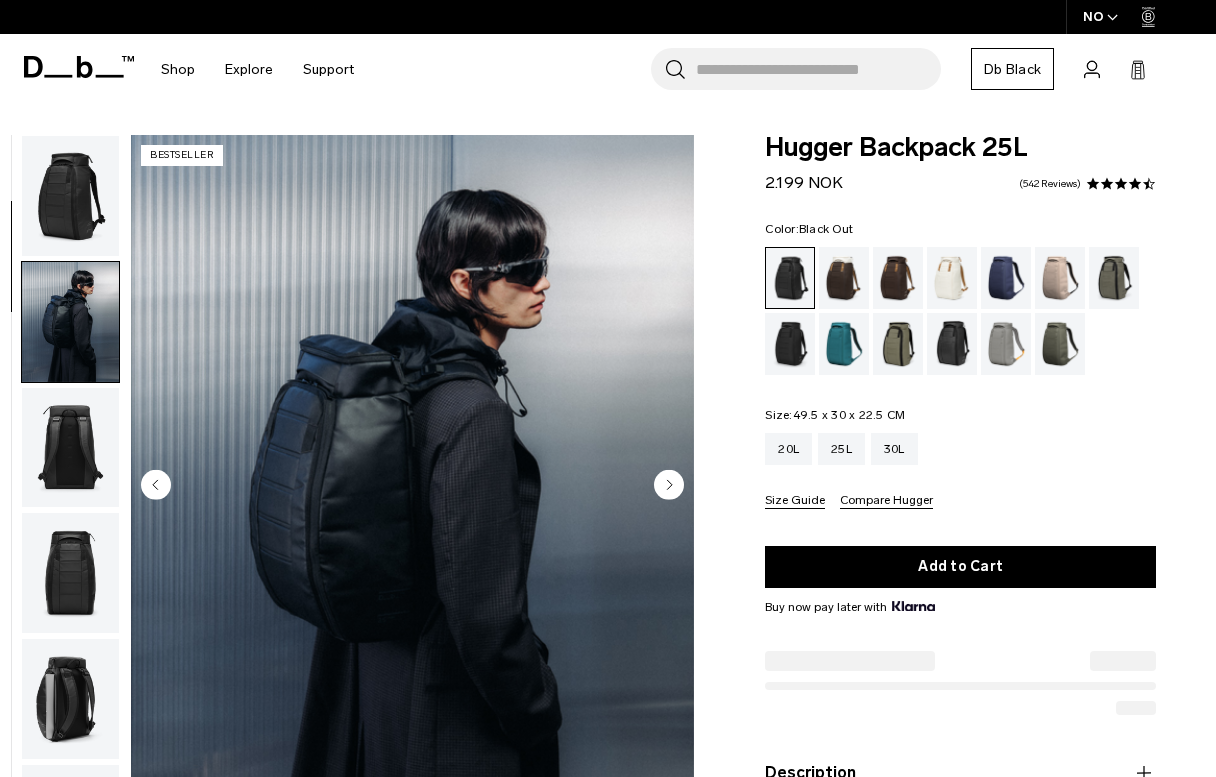 scroll, scrollTop: 0, scrollLeft: 0, axis: both 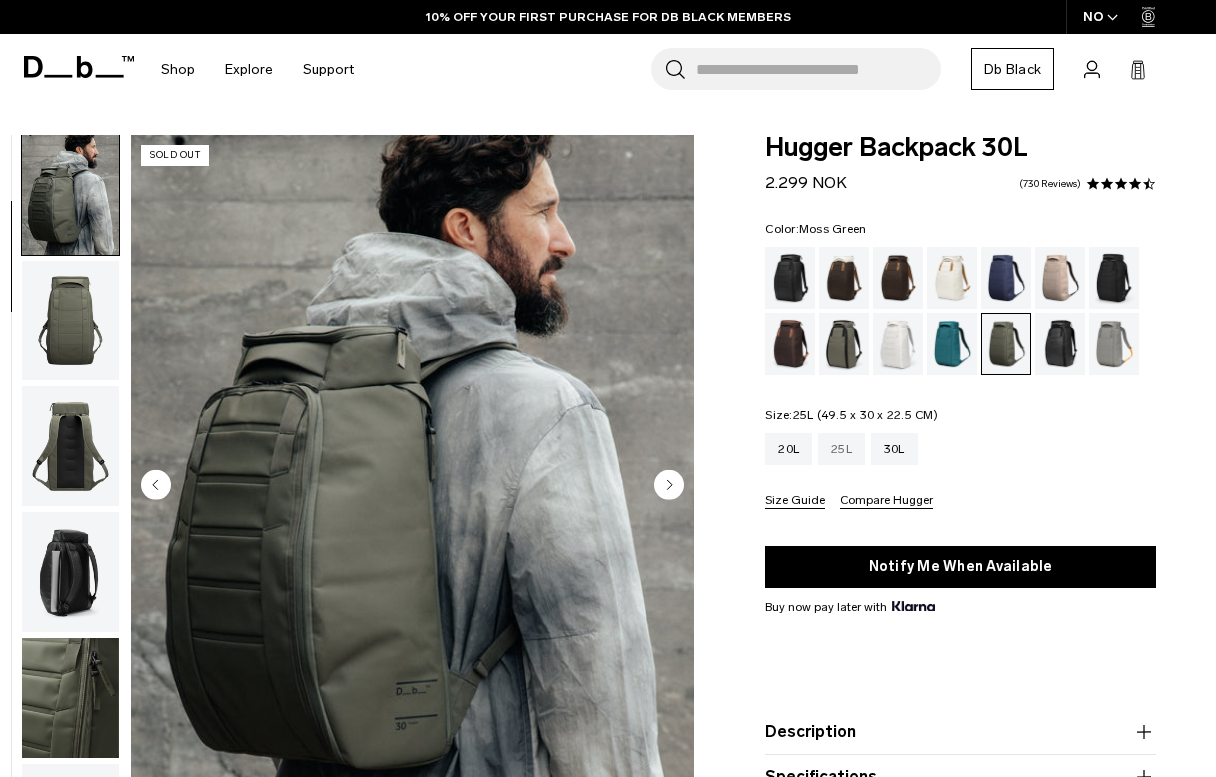 click on "25L" at bounding box center [841, 449] 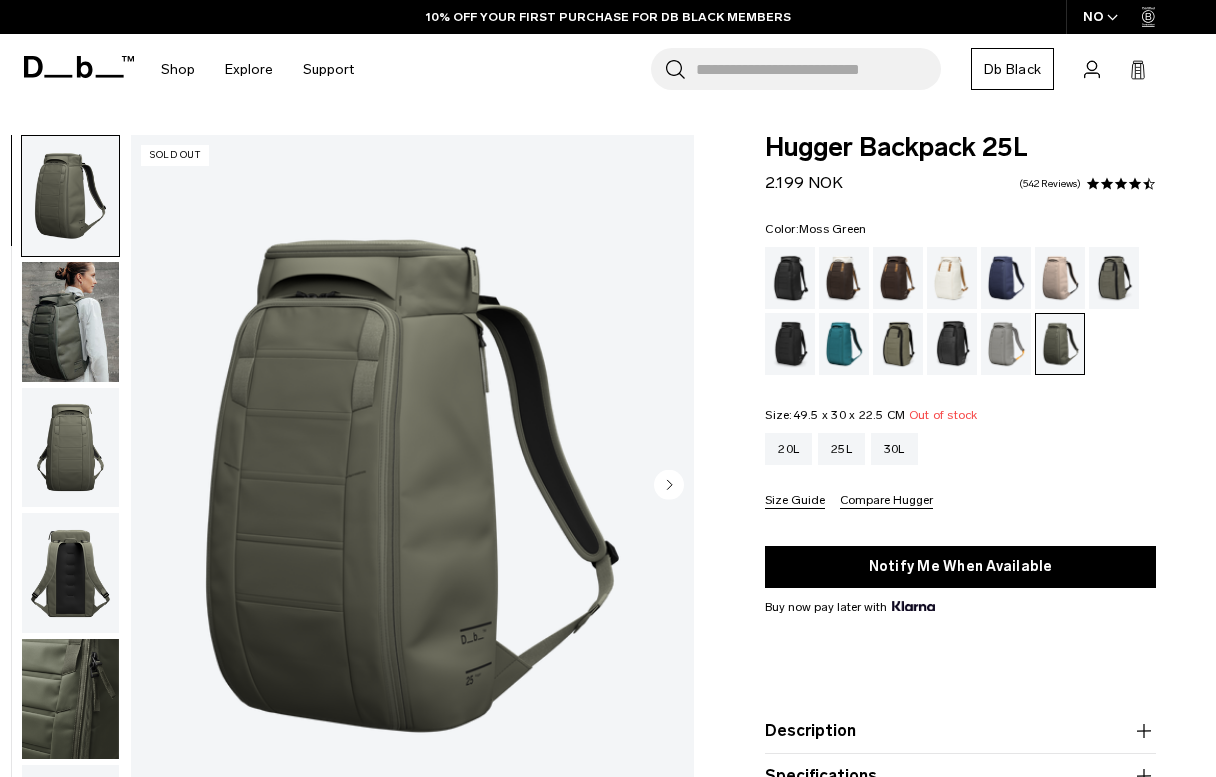 scroll, scrollTop: 0, scrollLeft: 0, axis: both 